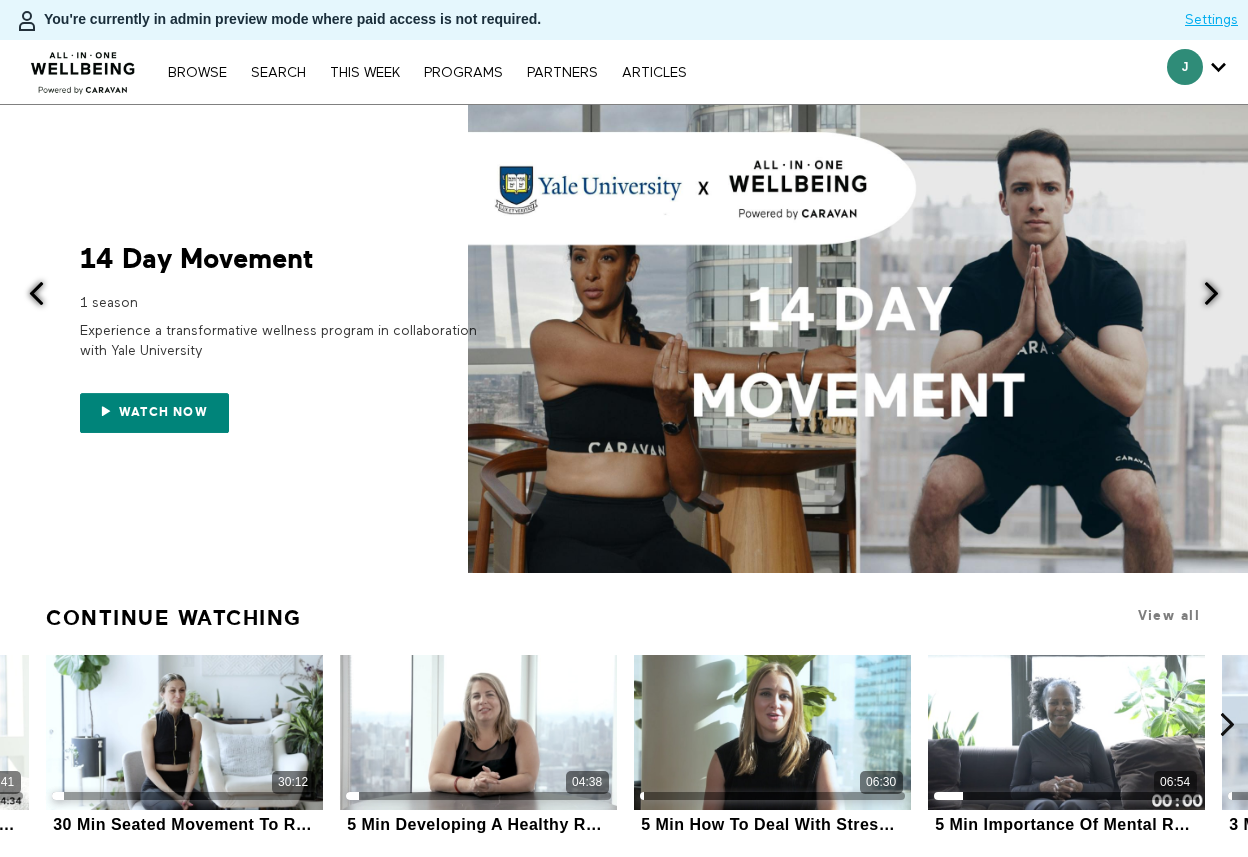 click on "Search" at bounding box center [278, 73] 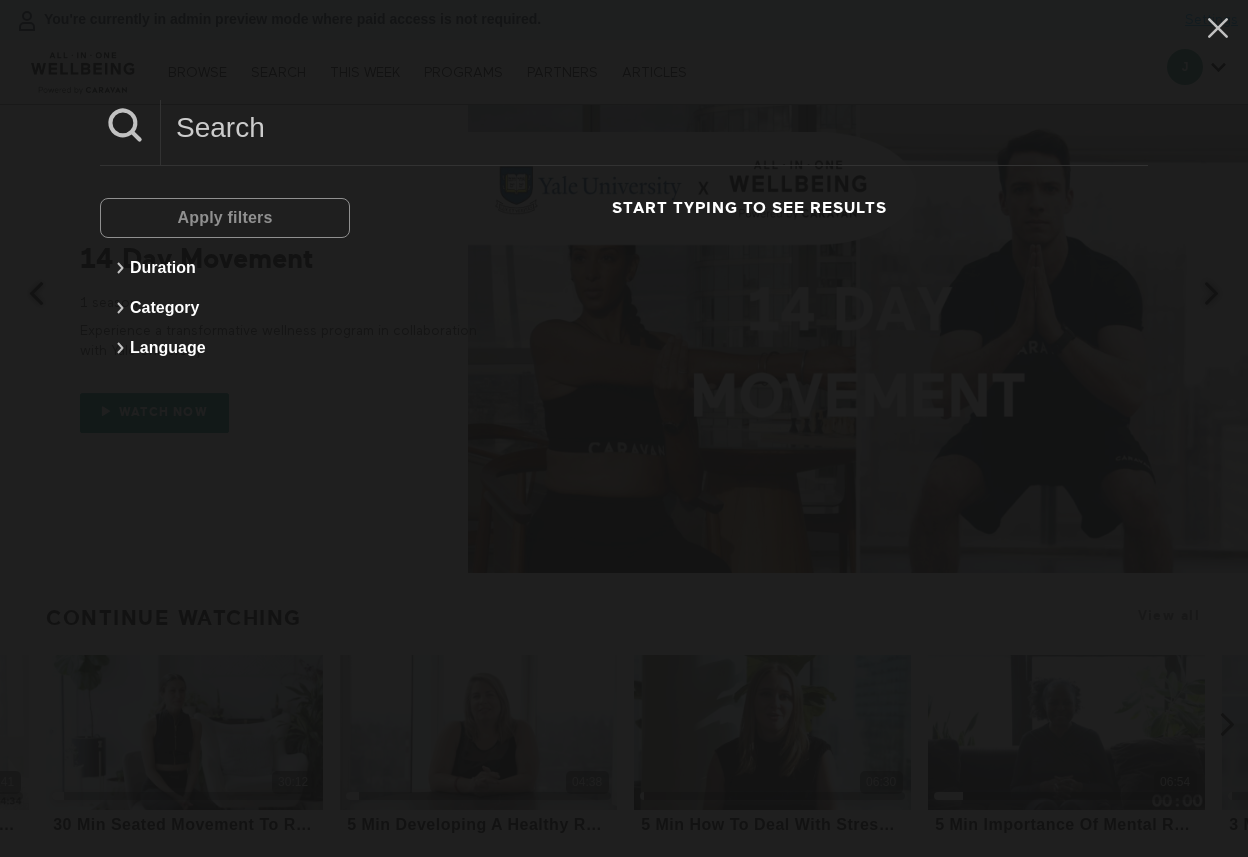 click at bounding box center (654, 127) 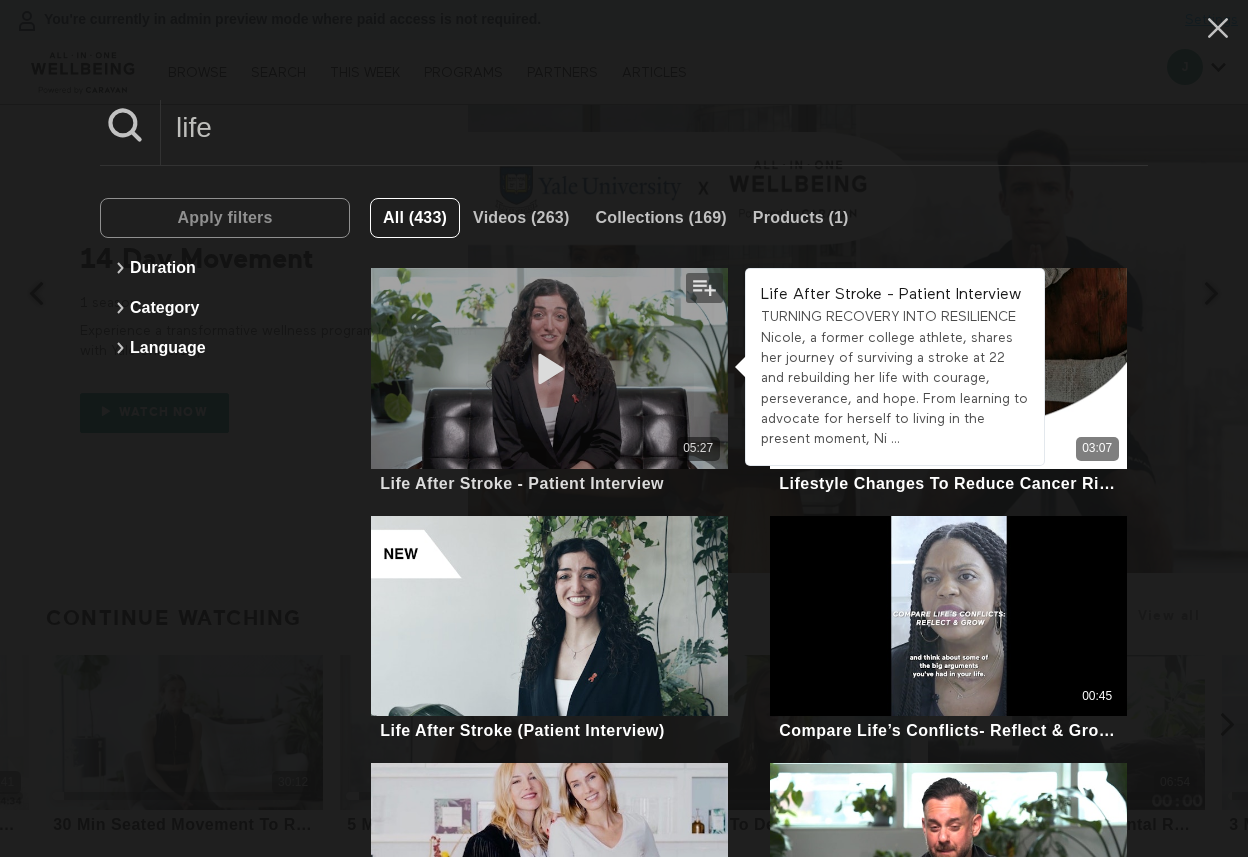 type on "life" 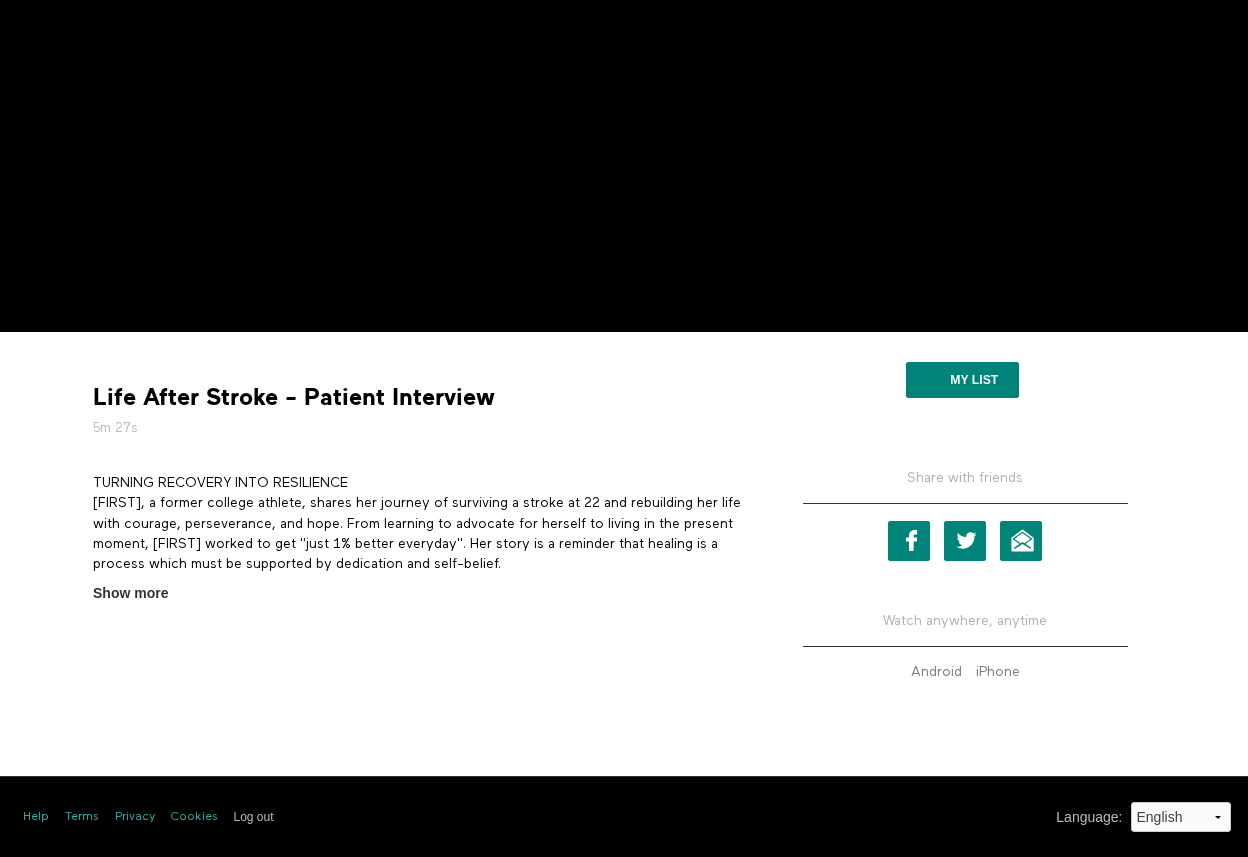 scroll, scrollTop: 0, scrollLeft: 0, axis: both 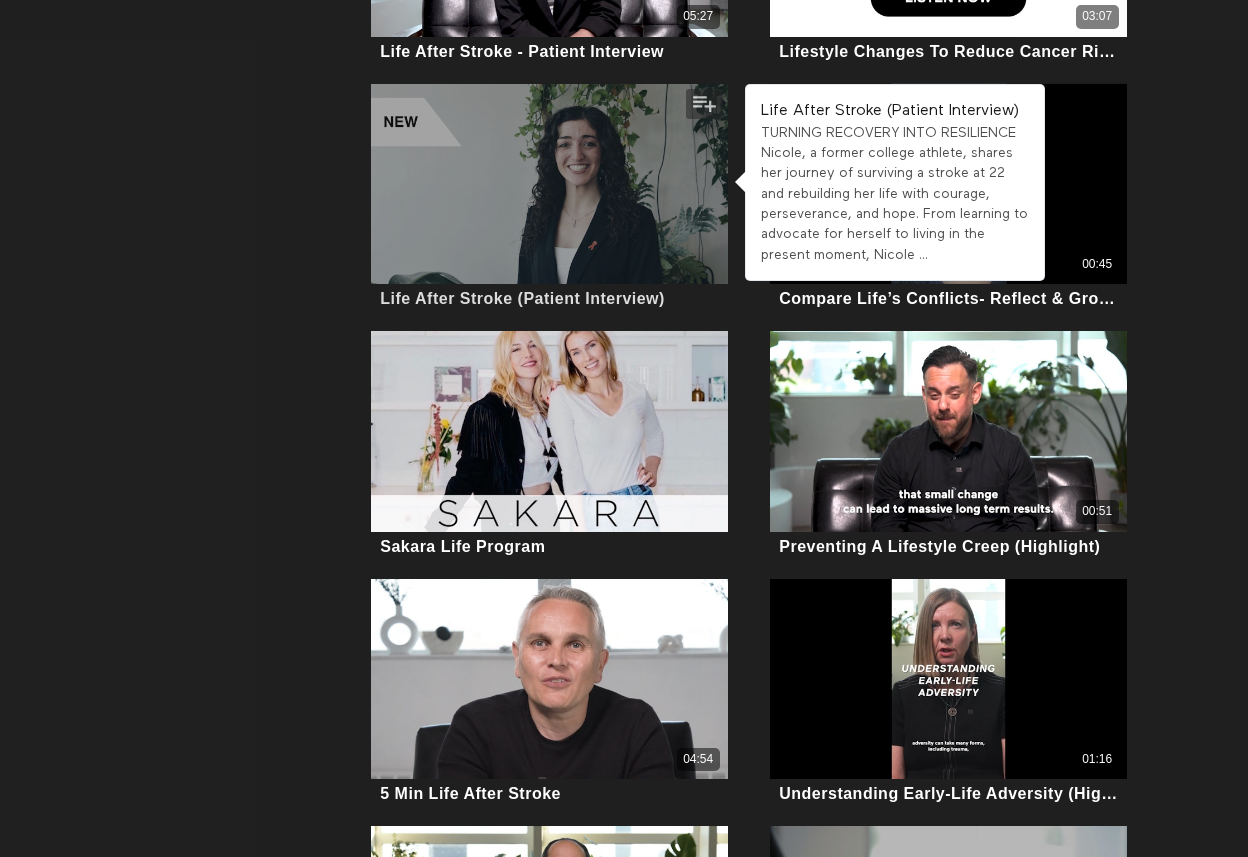 click at bounding box center (549, 184) 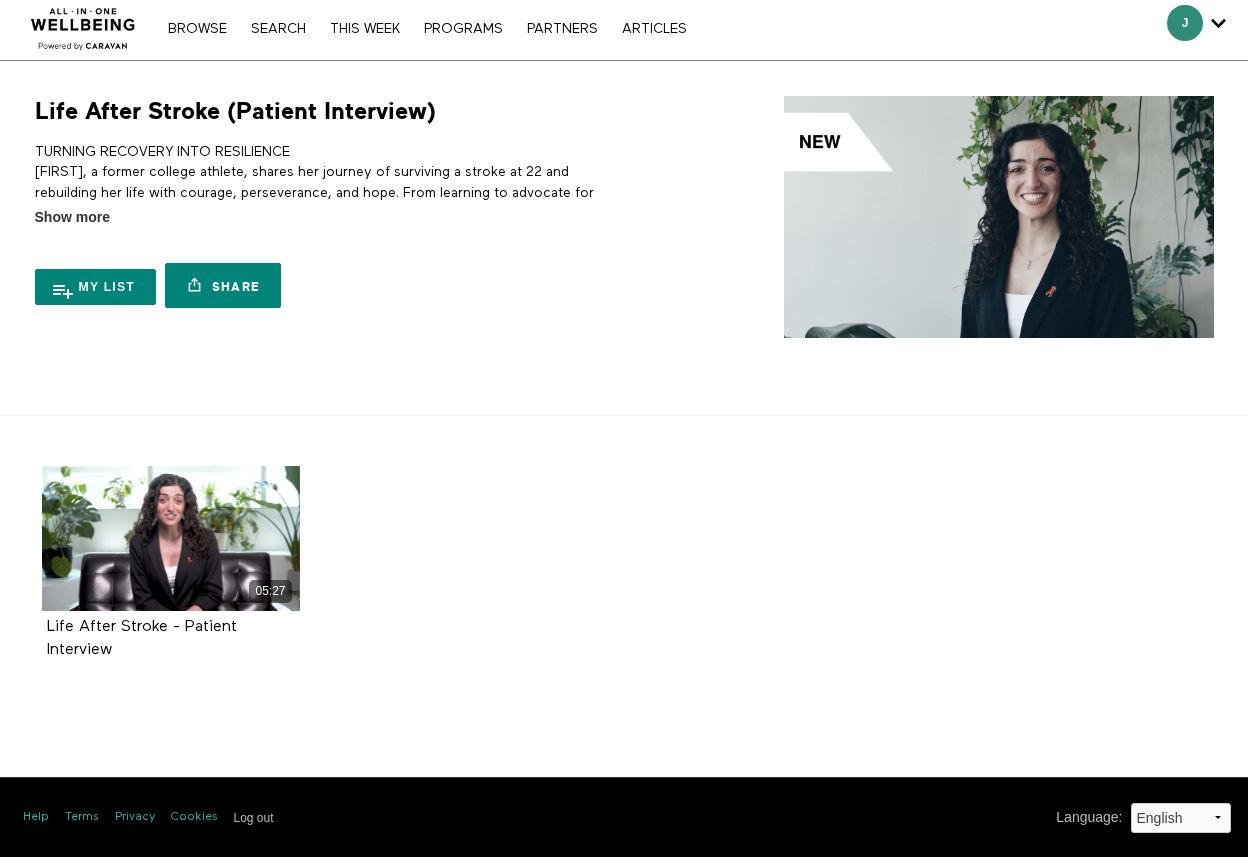 scroll, scrollTop: 0, scrollLeft: 0, axis: both 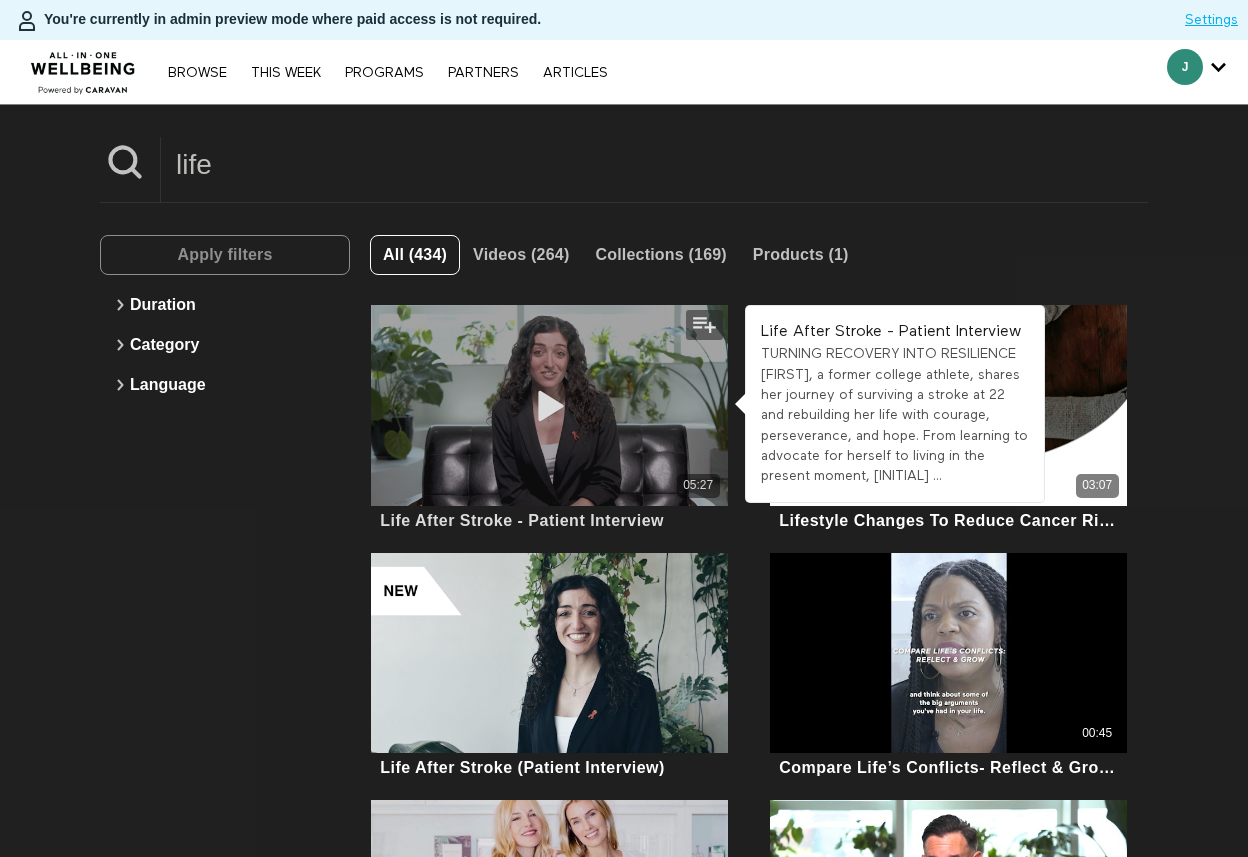 click on "05:27" at bounding box center [549, 405] 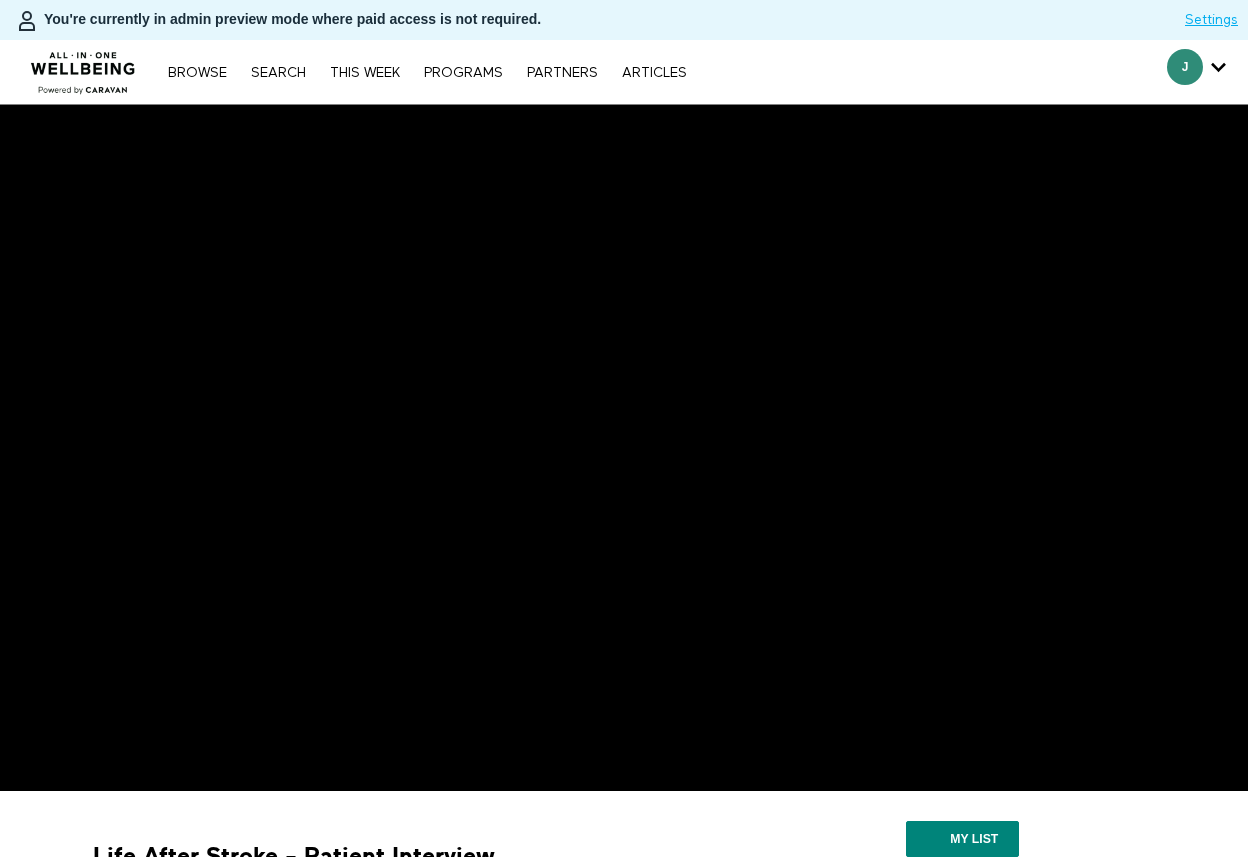scroll, scrollTop: 0, scrollLeft: 0, axis: both 